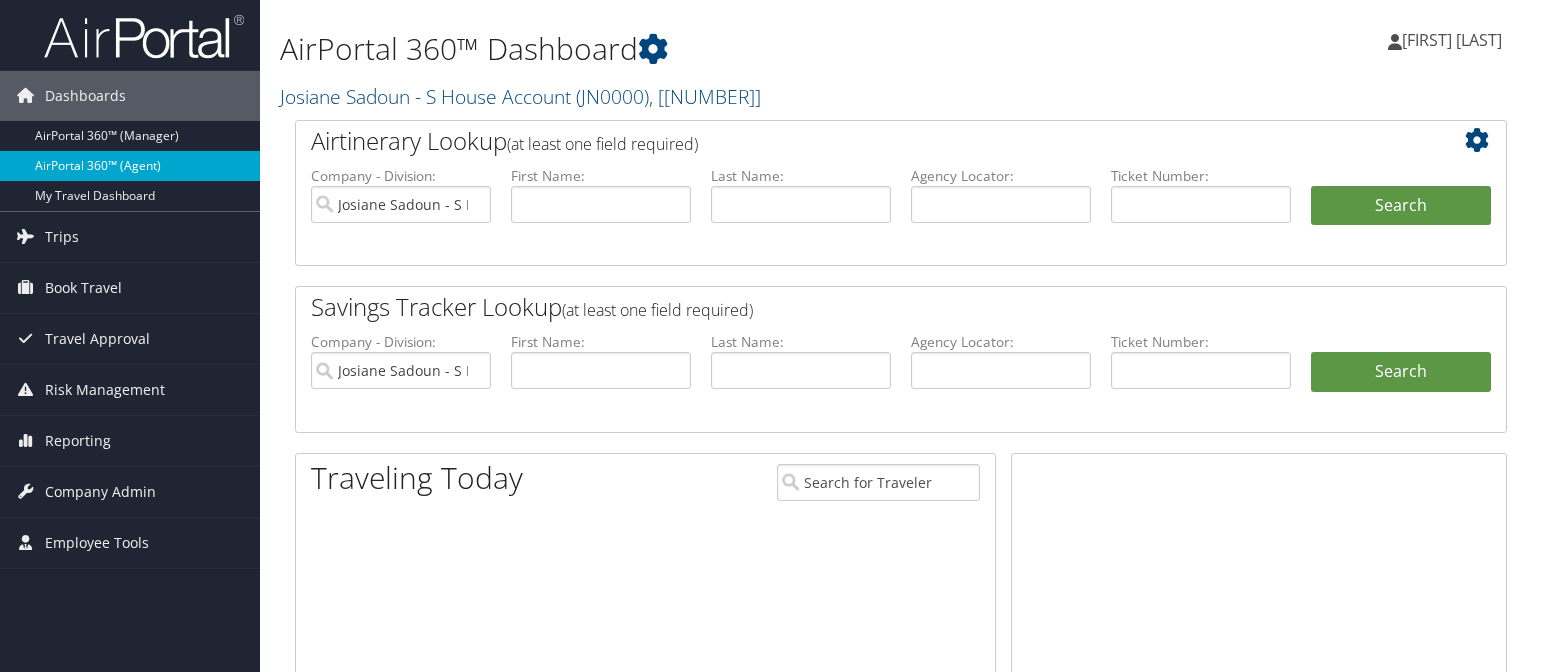 scroll, scrollTop: 0, scrollLeft: 0, axis: both 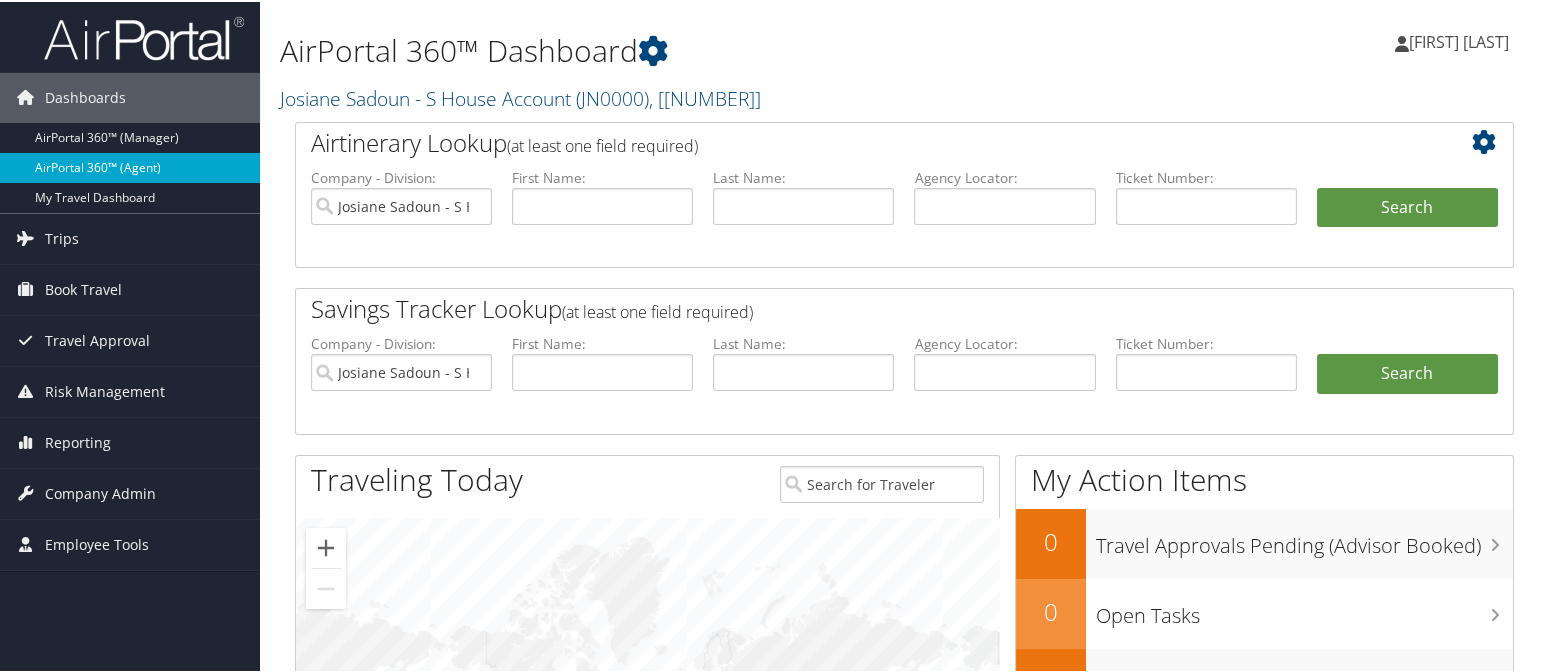 click on "AirPortal 360™ (Agent)" at bounding box center (130, 166) 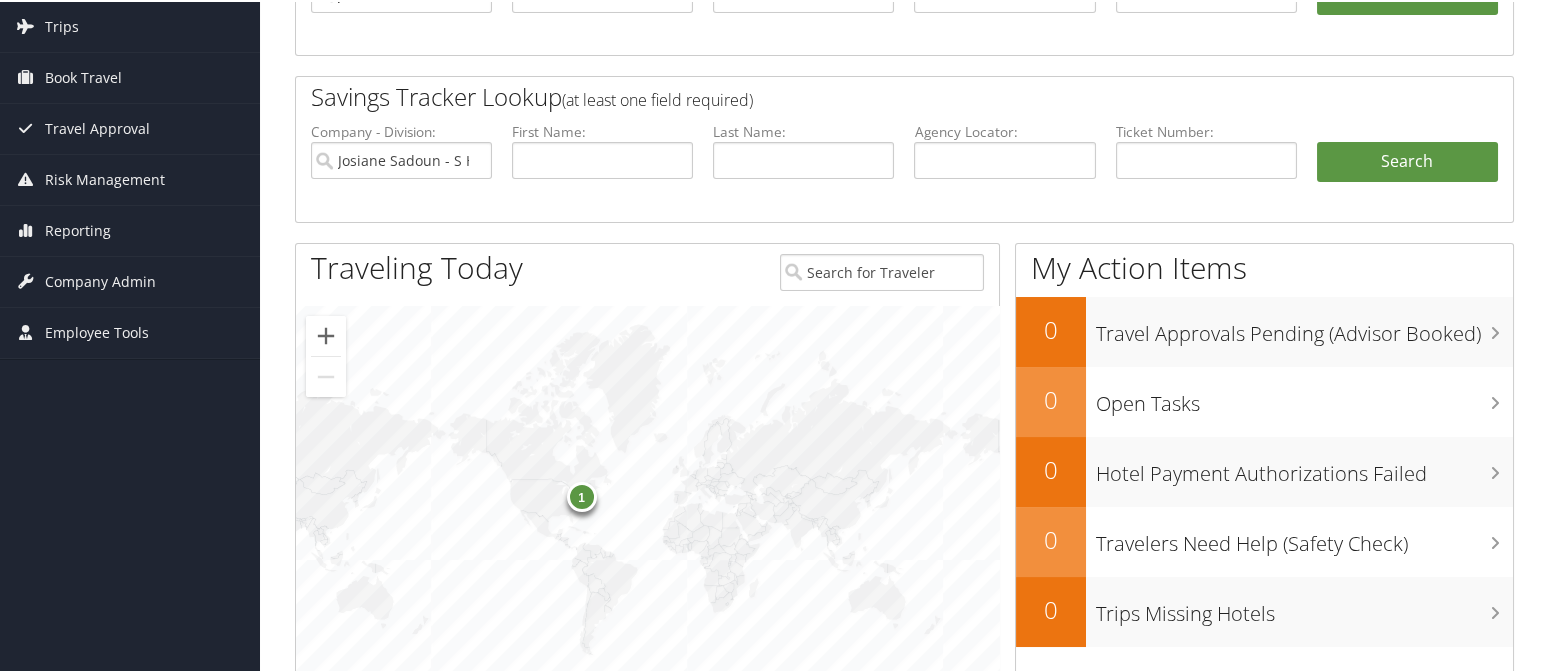 scroll, scrollTop: 211, scrollLeft: 0, axis: vertical 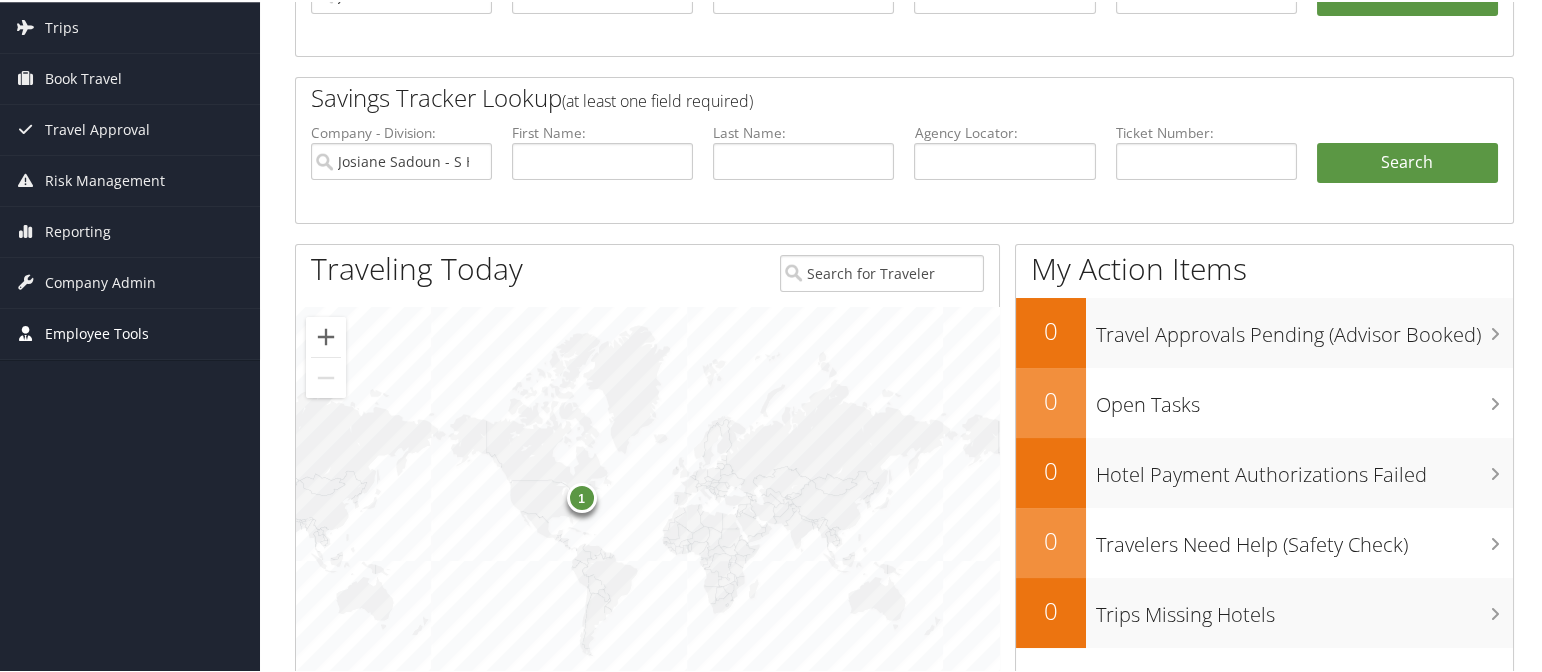 click on "Employee Tools" at bounding box center (97, 332) 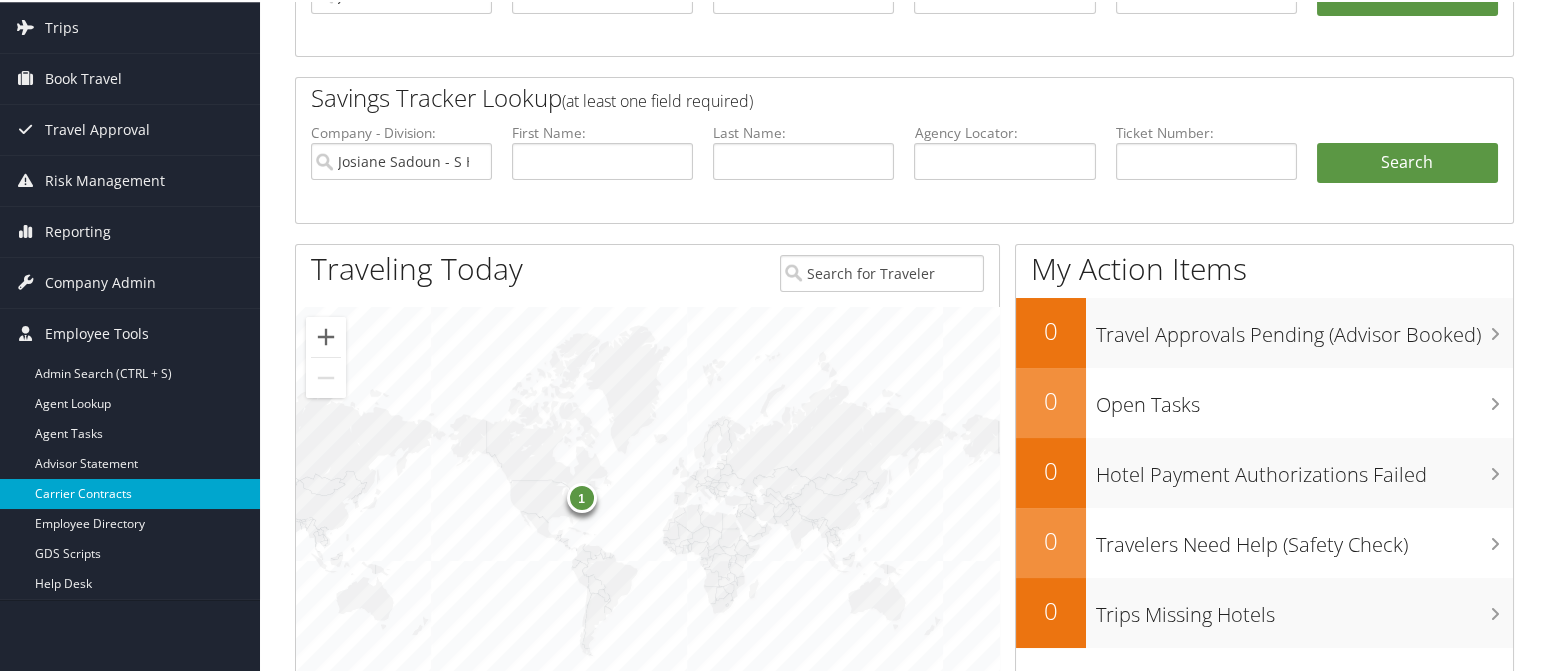 click on "Carrier Contracts" at bounding box center (130, 492) 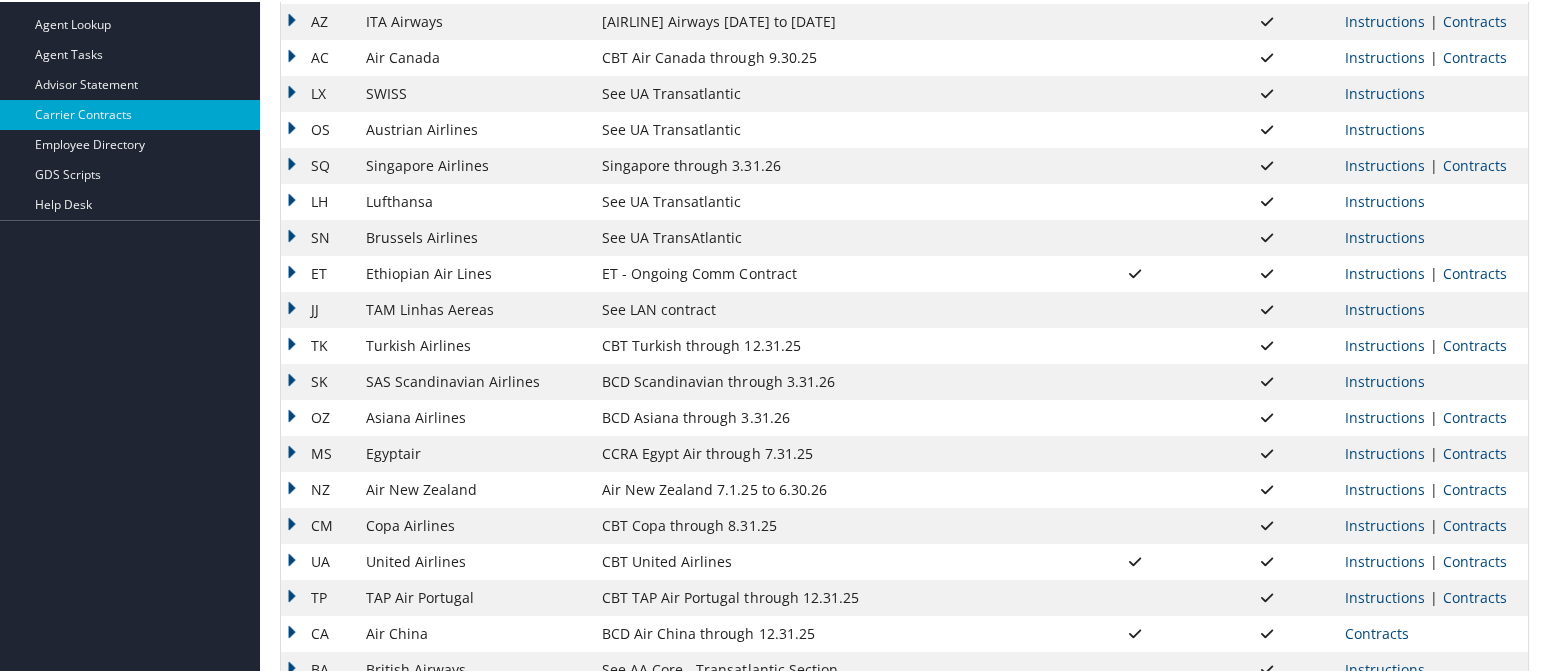 scroll, scrollTop: 625, scrollLeft: 0, axis: vertical 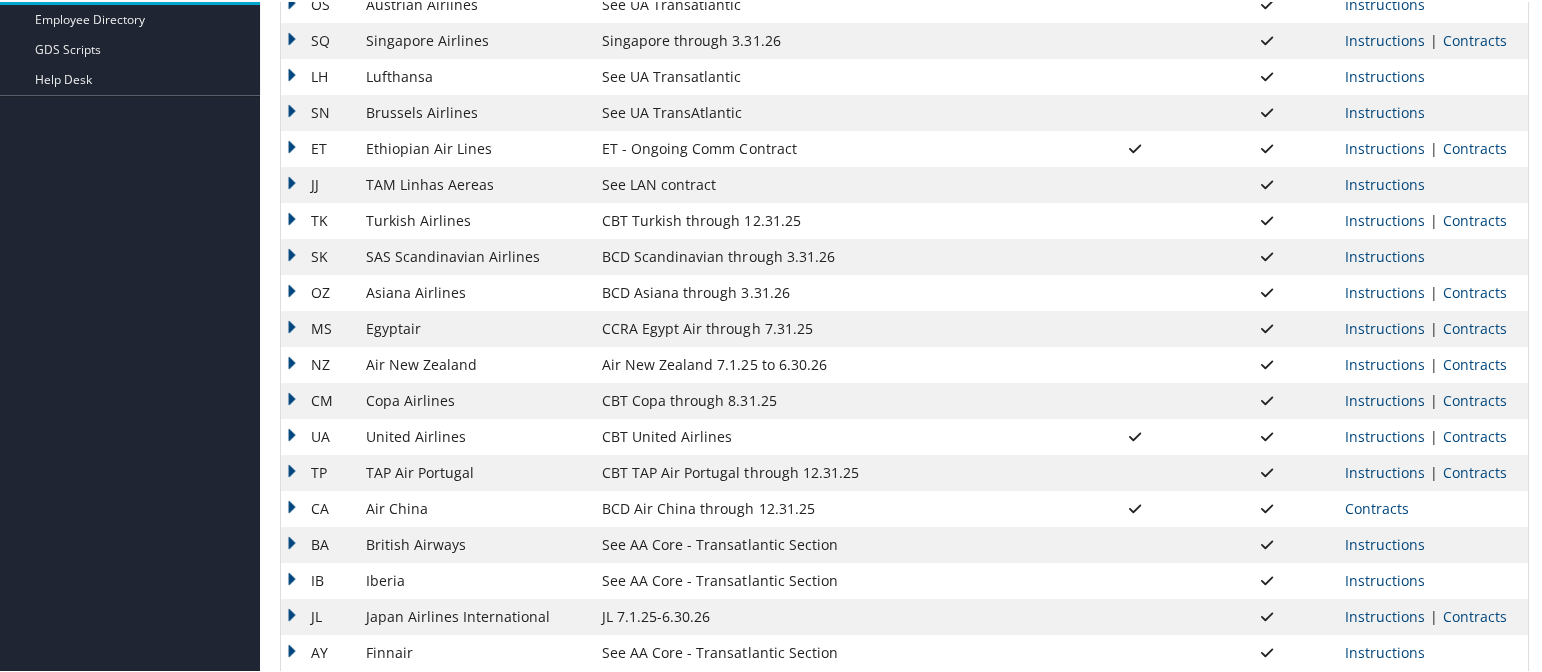 click on "BA" at bounding box center [318, 543] 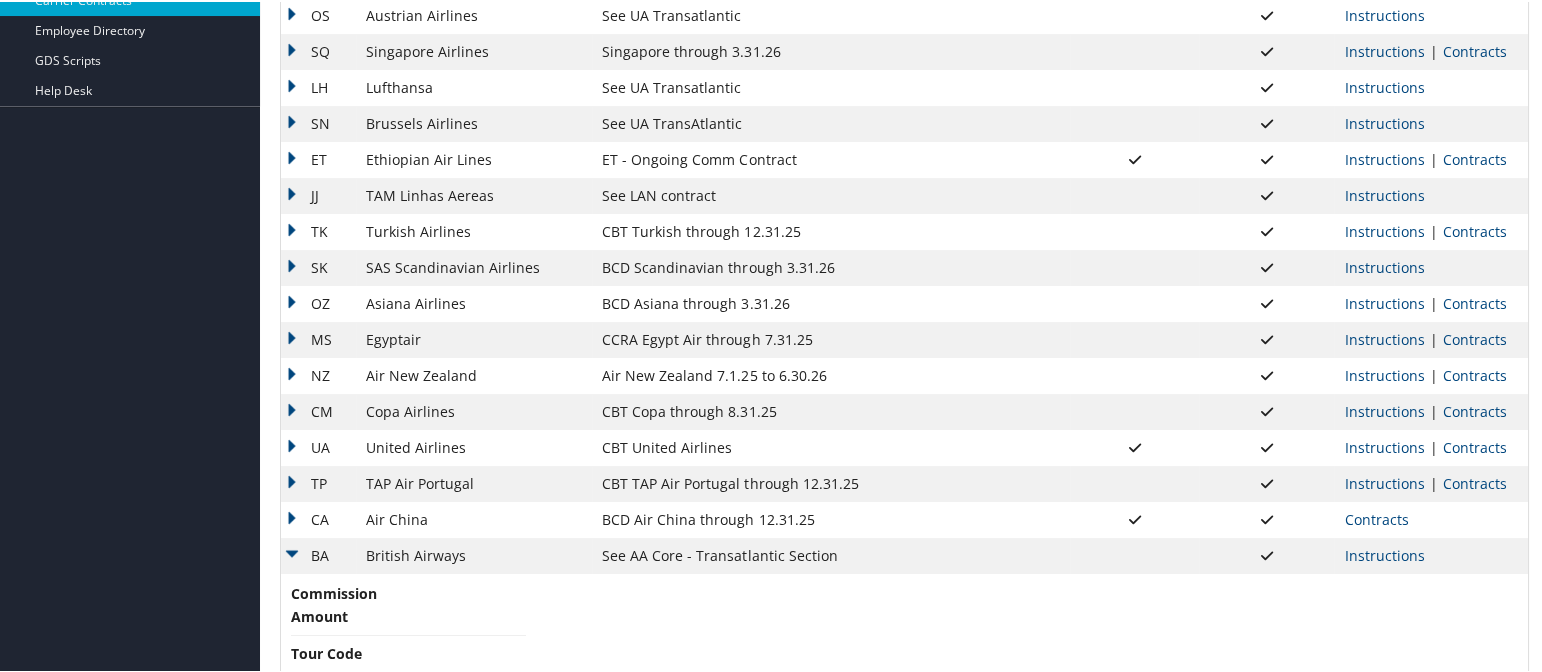 scroll, scrollTop: 750, scrollLeft: 0, axis: vertical 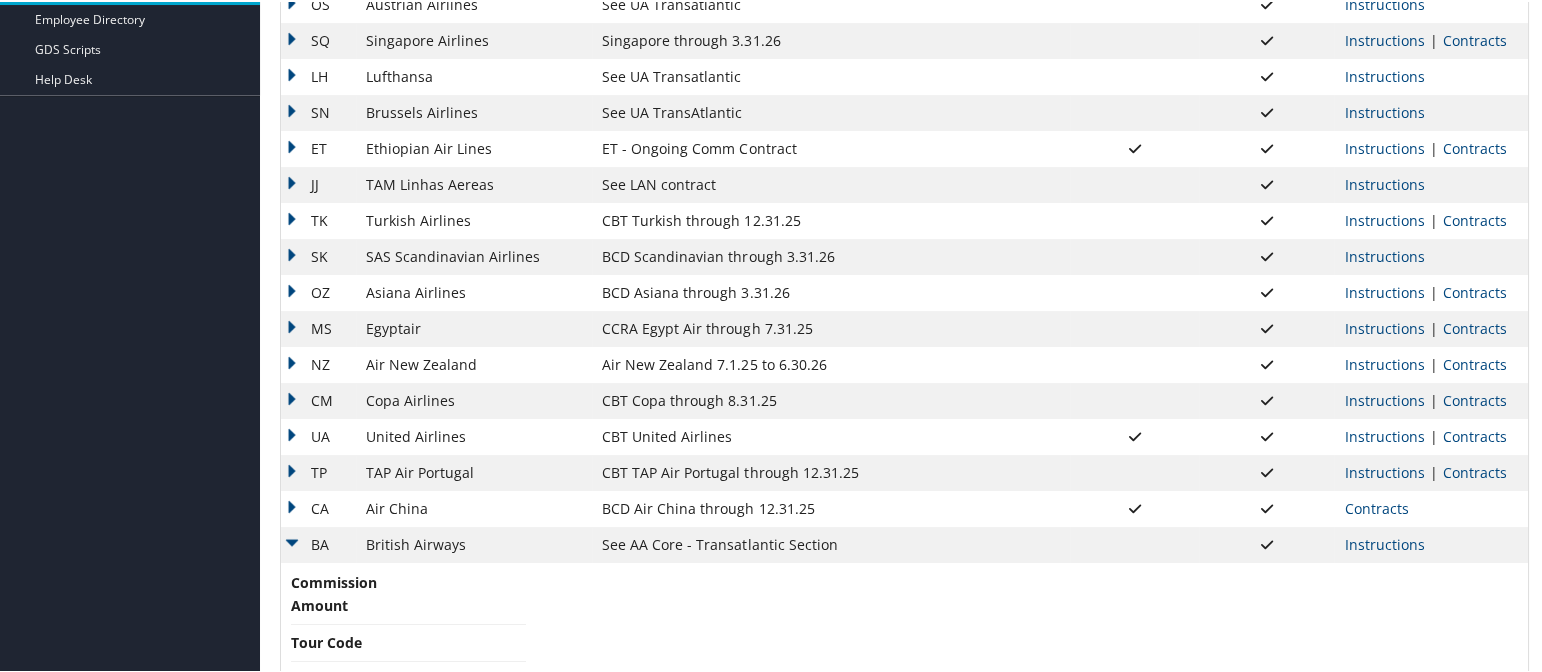 click on "AF Air France See DL contract for details 0%-20% Mar 30, 2020 Instructions AR Aerolineas Argentinas BCD Aerolineas Argentinas through 12.31.25 up to 10% Dec 30, 2025 Contracts AM Aeromexico AeroMexico 4.1.25 to 3.31.26 (see also DL contract) Mar 30, 2026 Instructions | Contracts CI China Airlines BCD China Airlines through 12.31.25 AR25A02 Dec 30, 2025 Instructions | Contracts KE Korean Air CBT Korean Air 1.1.25 to 12.31.25 (Non-JV); see DL contract for JV 5SDANINNOW NON-ENDORSABLE Dec 30, 2025 Contracts DL Delta Air Lines DL ACCBT 2% - 20% May 31, 2024 Instructions | Contracts CZ China Southern Airlines CBT China Southern through 9.30.25 Sep 29, 2025 Instructions | Contracts MU China Eastern Airlines China Eastern 7.1.25 to 9.30.25 NAC503 Sep 29, 2025 Instructions | Contracts KQ Kenya Airways BCD Kenya through 12.31.25 BCD20 Dec 30, 2025 Instructions | Contracts AZ ITA Airways CCRA ITA (Alitalia) Airways 2.21.25 to 12.31.25 NTK24 Dec 30, 2025 Instructions | Contracts AC Air Canada 0% to 17% ACUSA | Contracts" at bounding box center [904, 706] 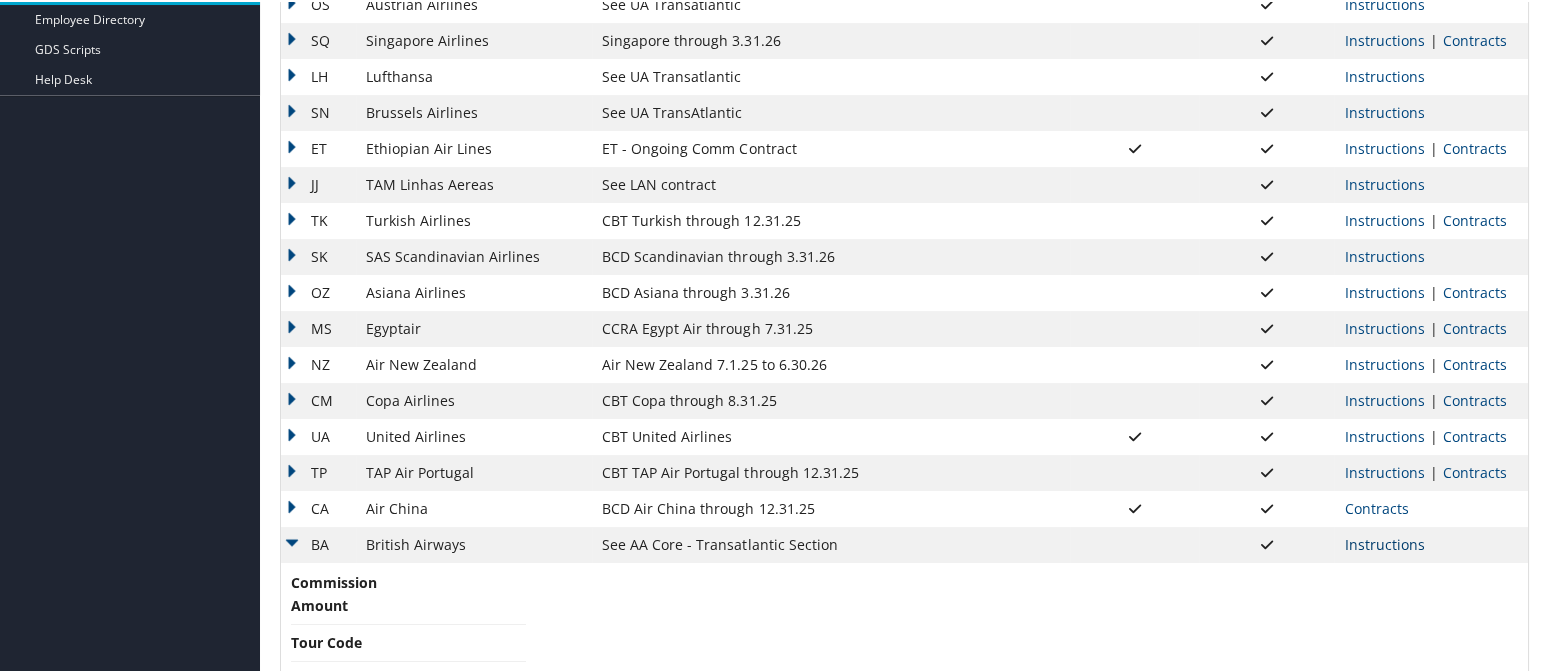 click on "Instructions" at bounding box center (1384, 542) 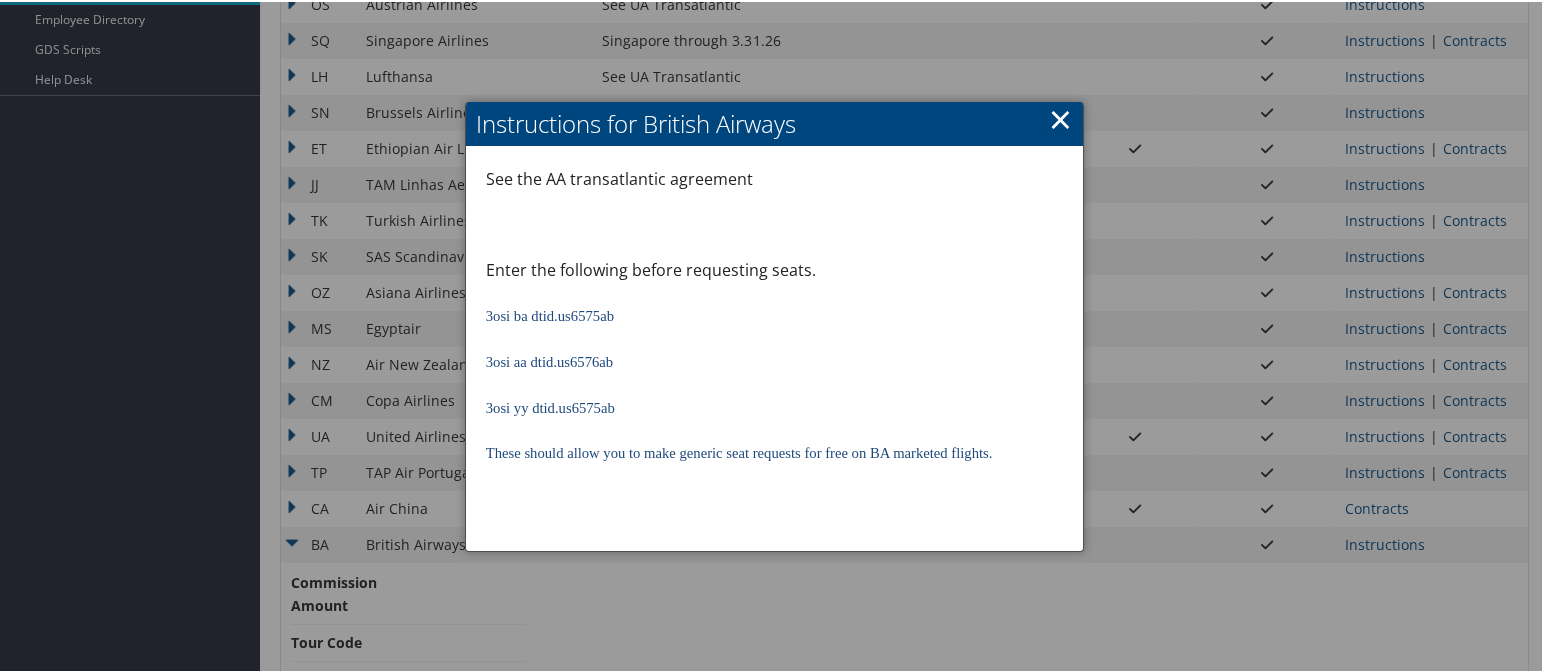 click on "×" at bounding box center [1060, 117] 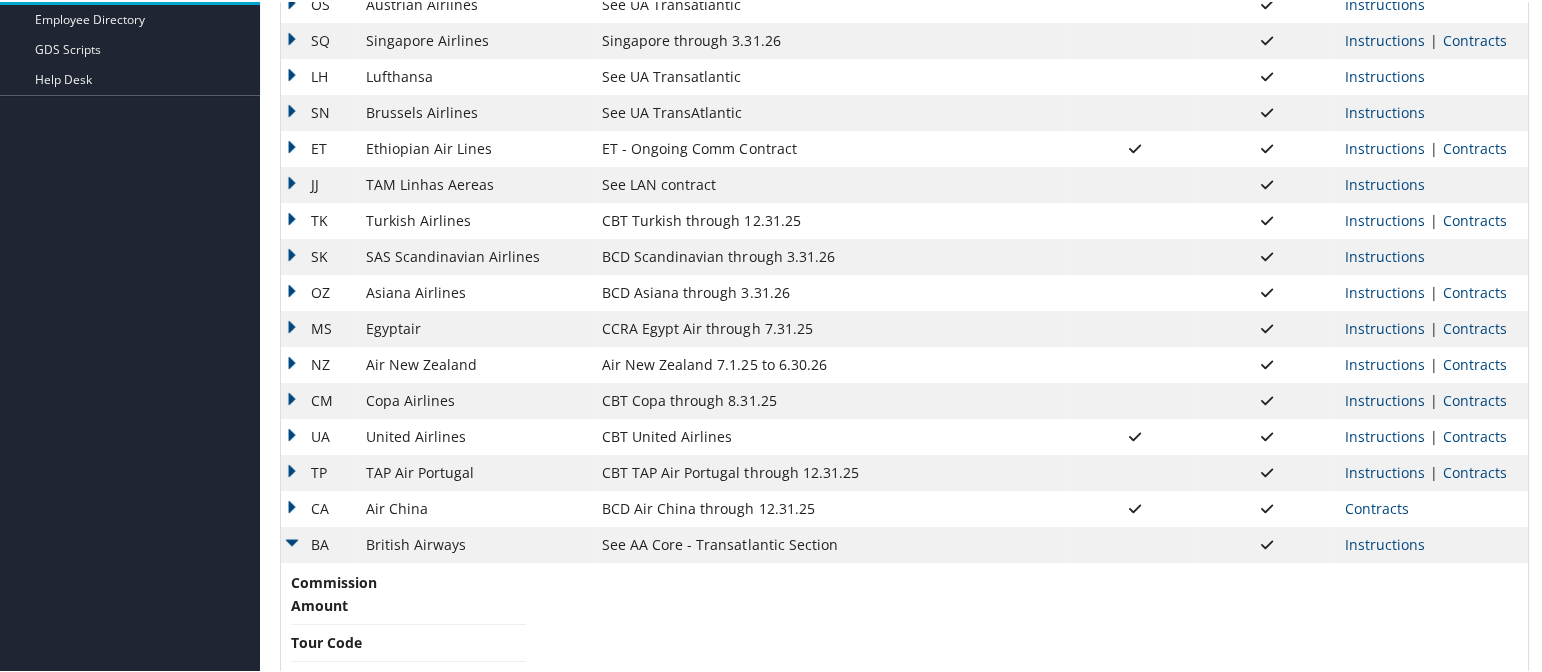 click on "British Airways" at bounding box center (474, 543) 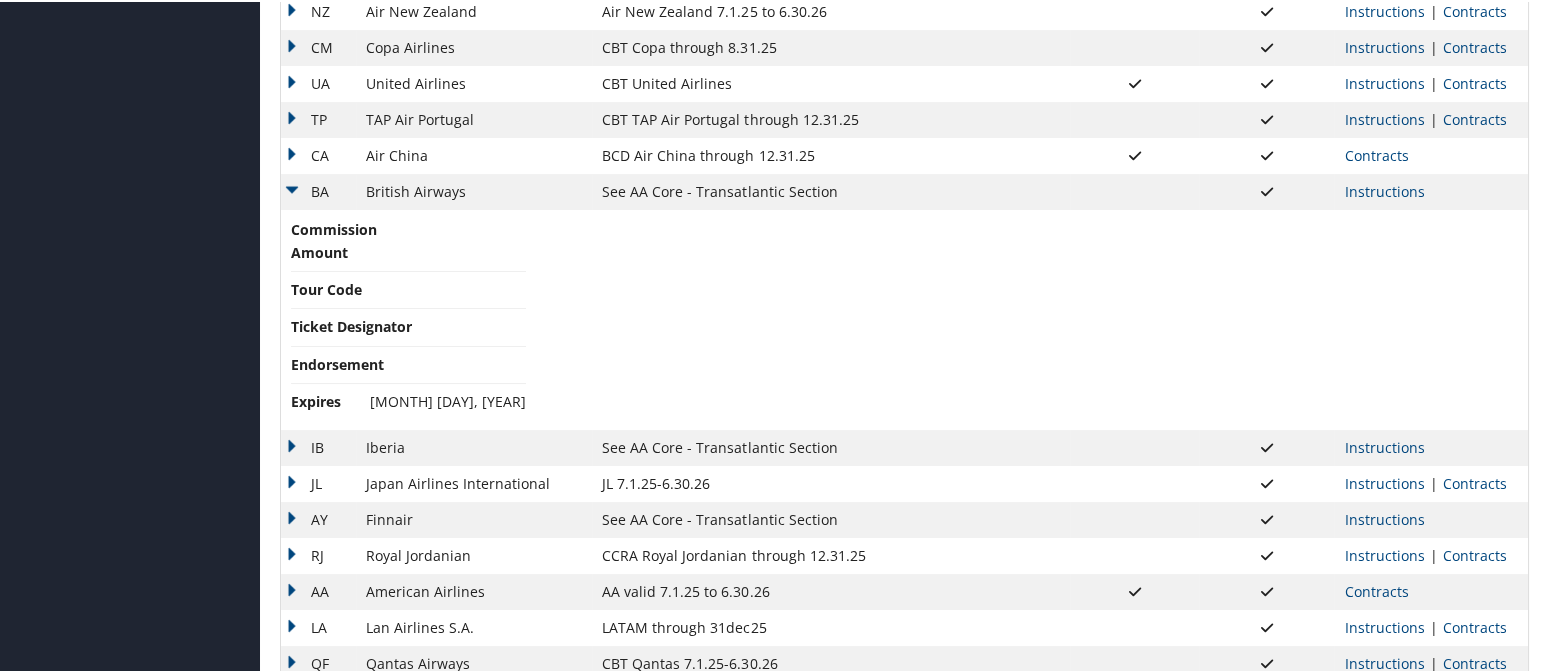 scroll, scrollTop: 1000, scrollLeft: 0, axis: vertical 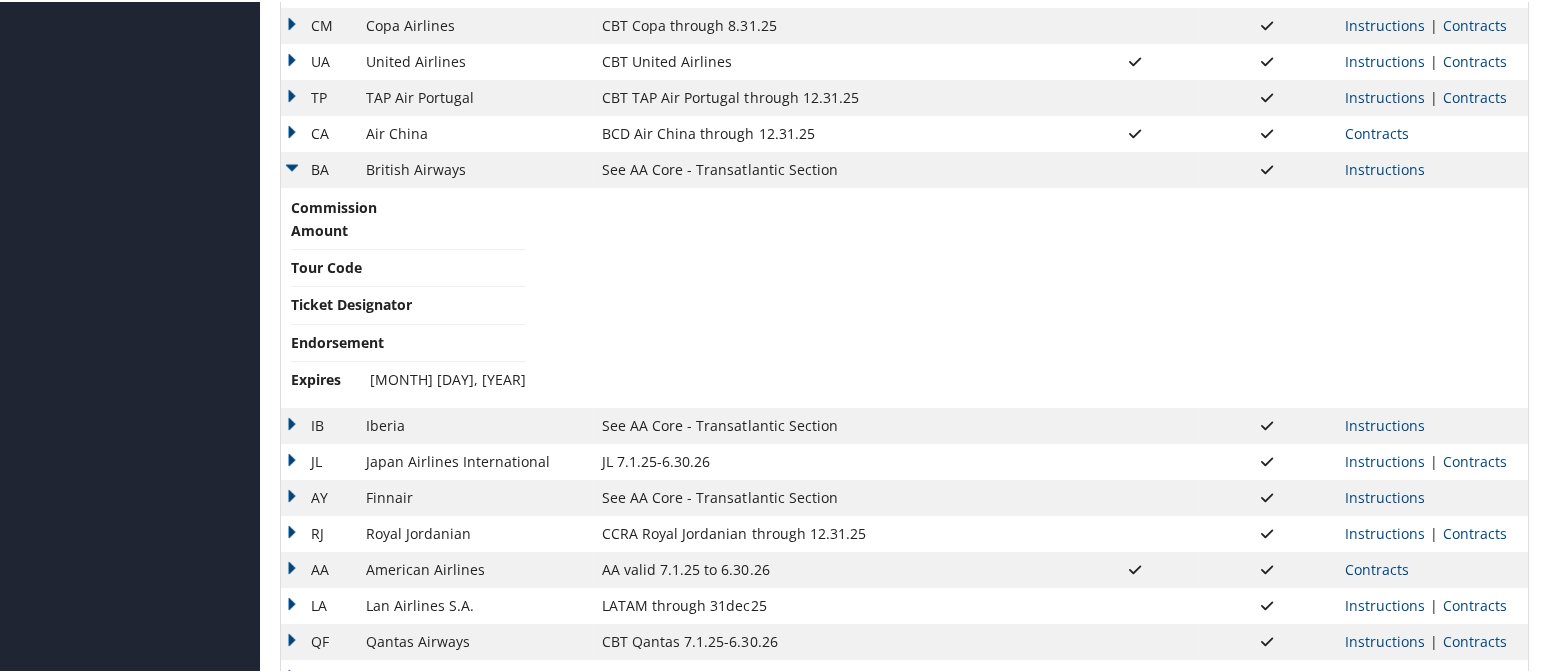 click on "BA" at bounding box center (318, 168) 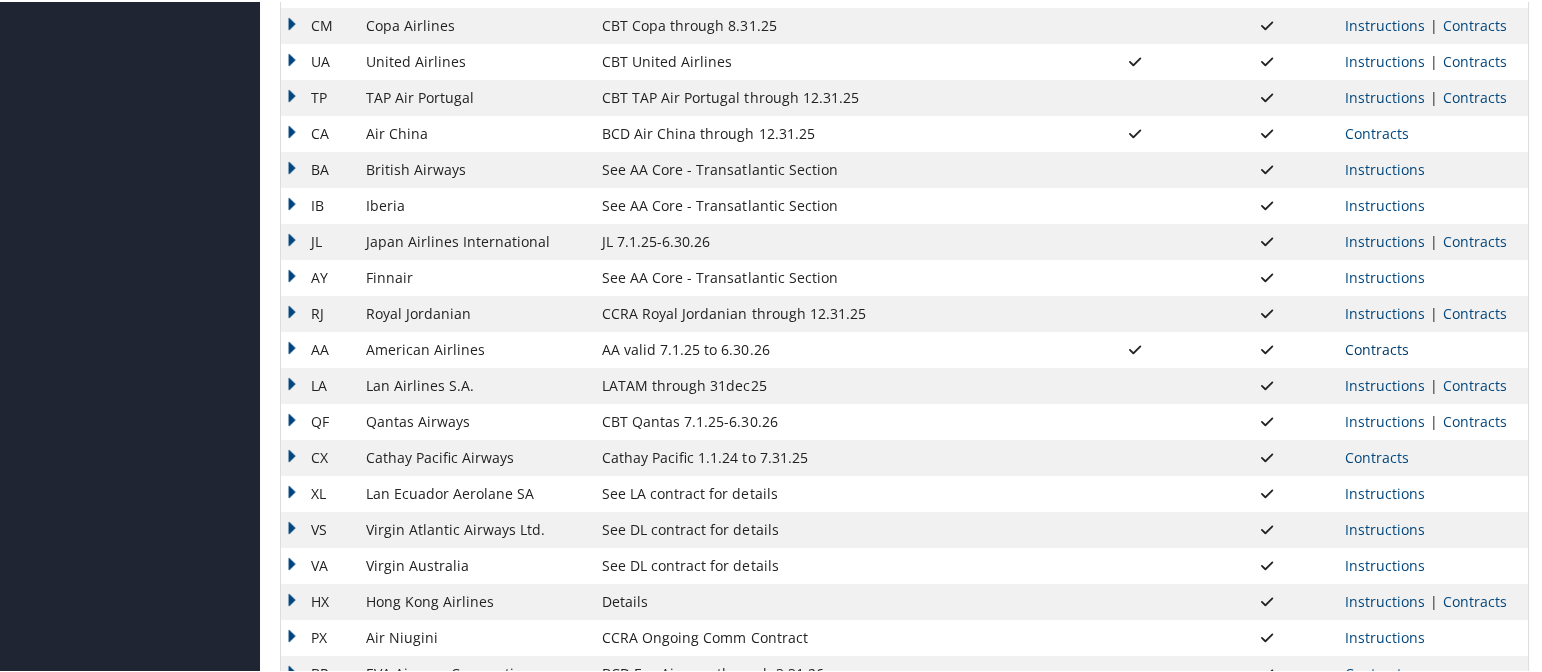 click on "Contracts" at bounding box center (1376, 347) 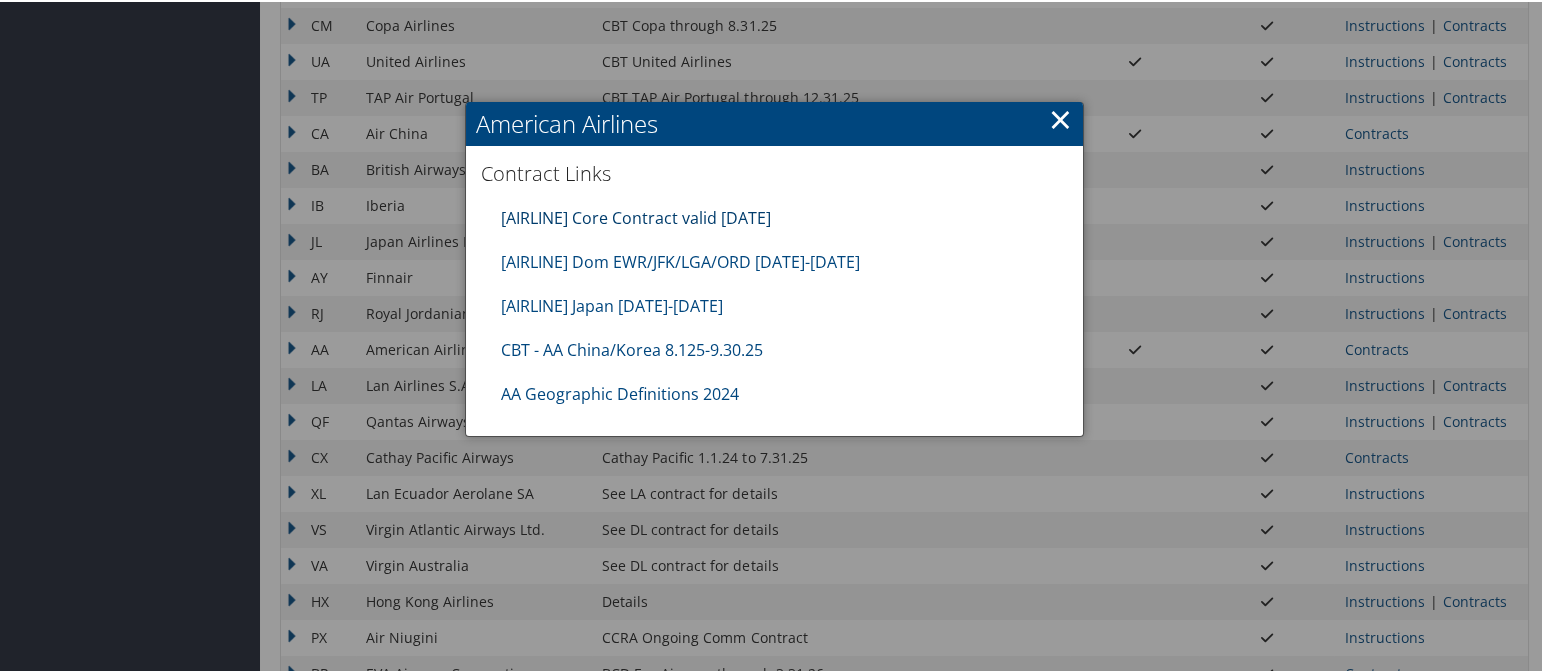 click on "AA Core Contract valid 30jun26" at bounding box center [636, 216] 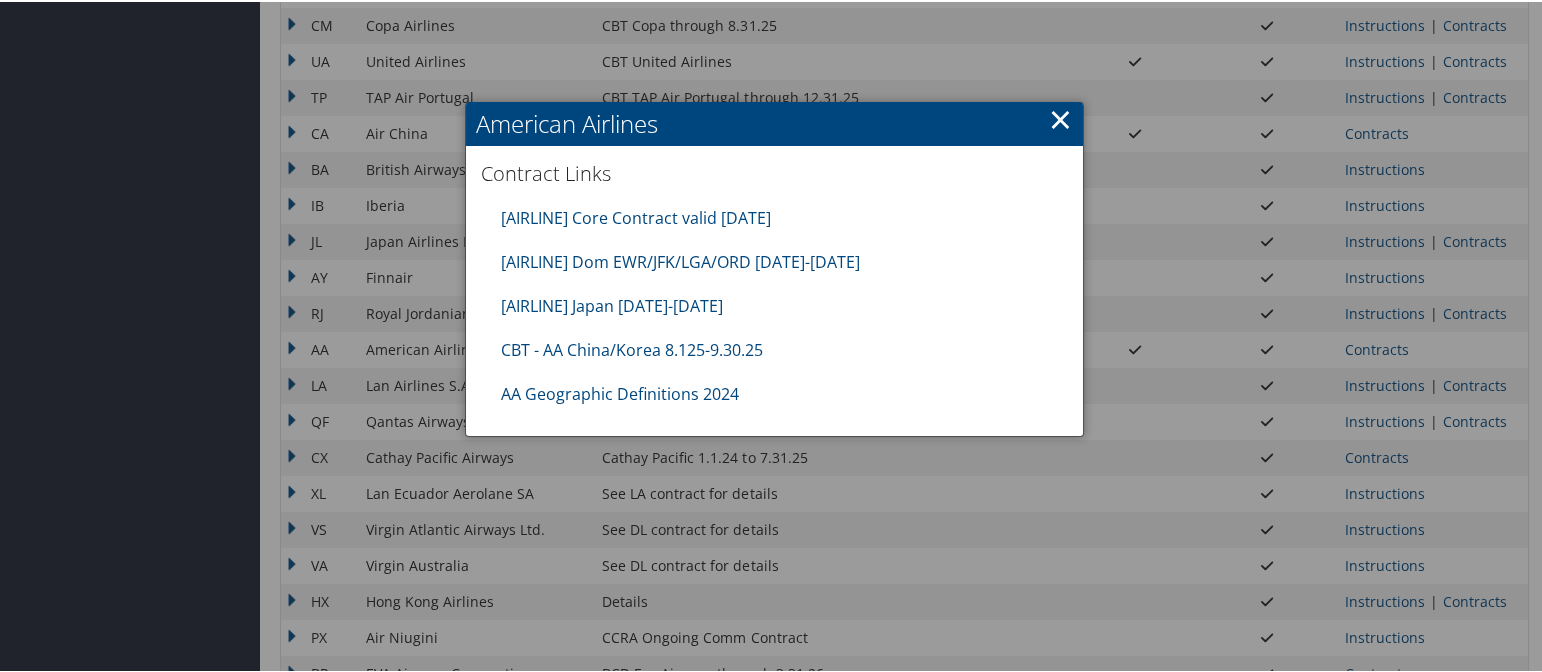 click on "×" at bounding box center (1060, 117) 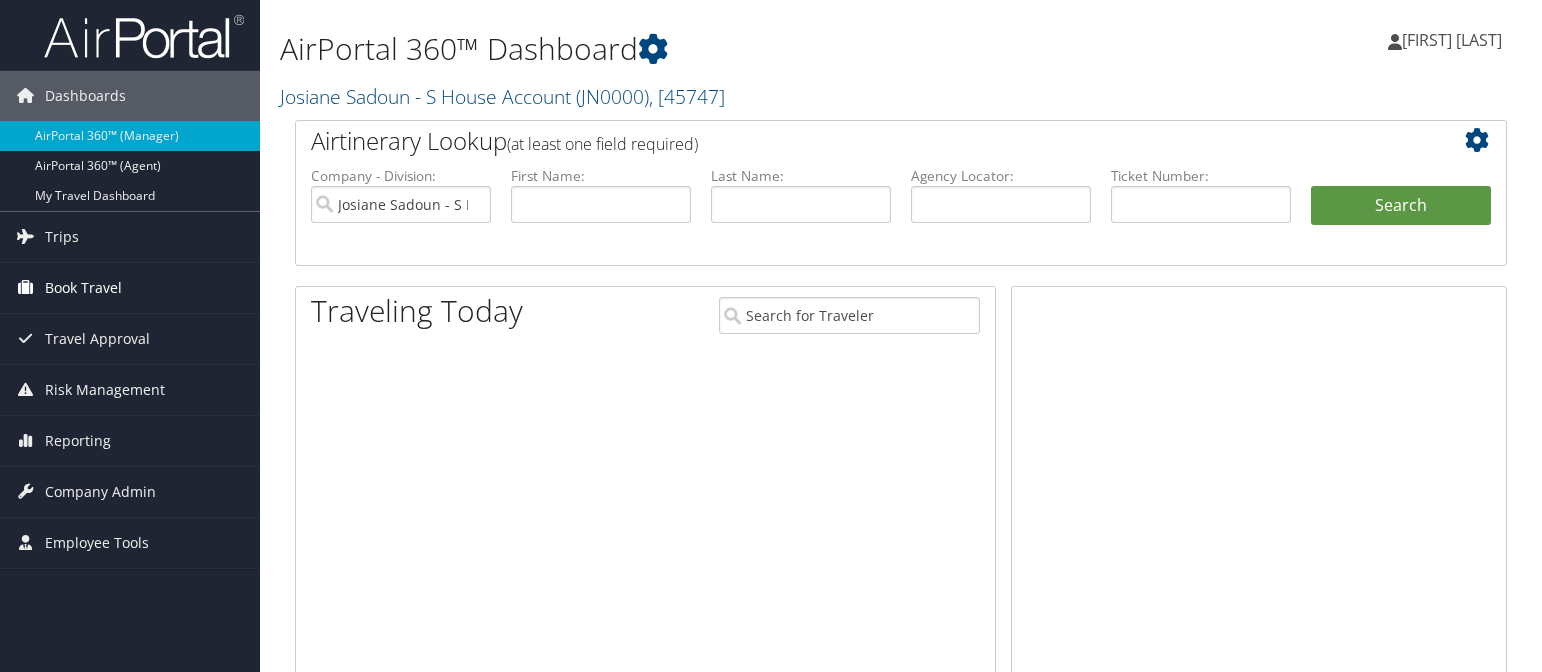 scroll, scrollTop: 0, scrollLeft: 0, axis: both 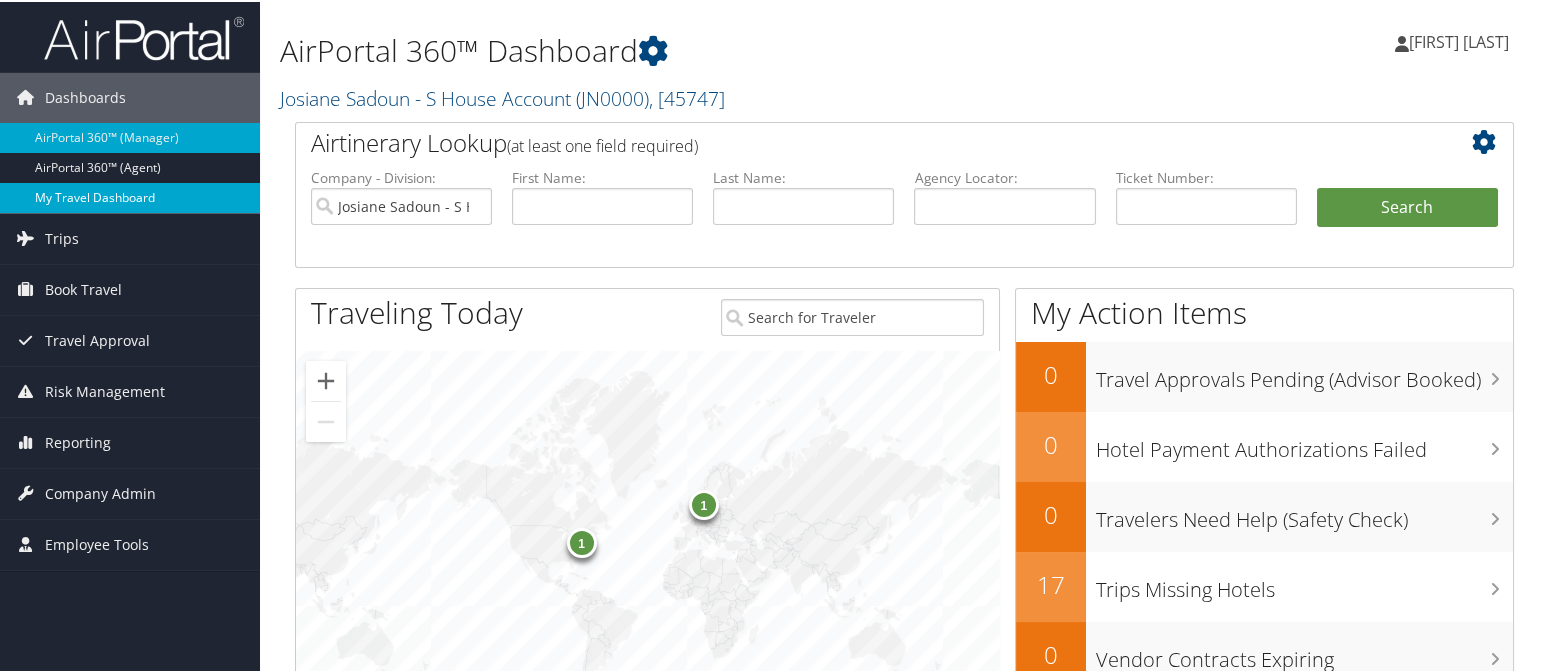 click on "My Travel Dashboard" at bounding box center (130, 196) 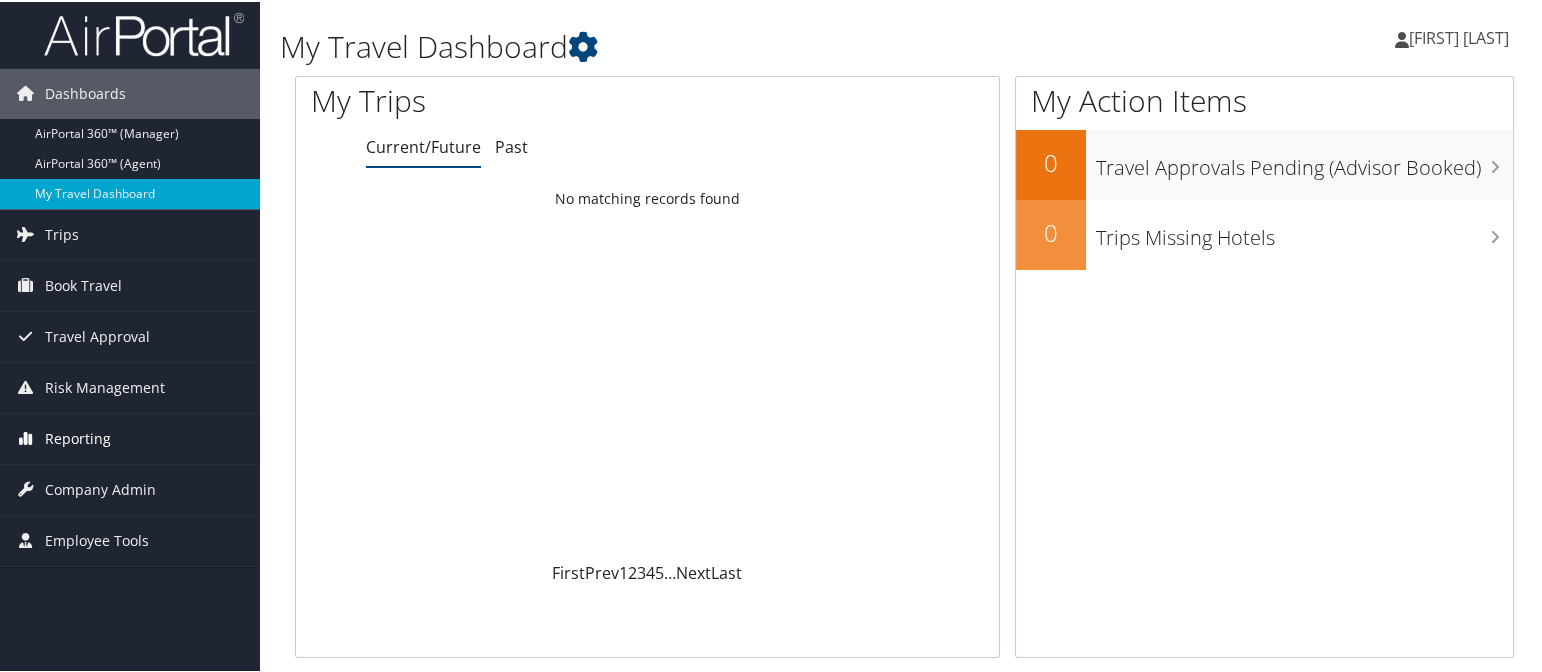 scroll, scrollTop: 0, scrollLeft: 0, axis: both 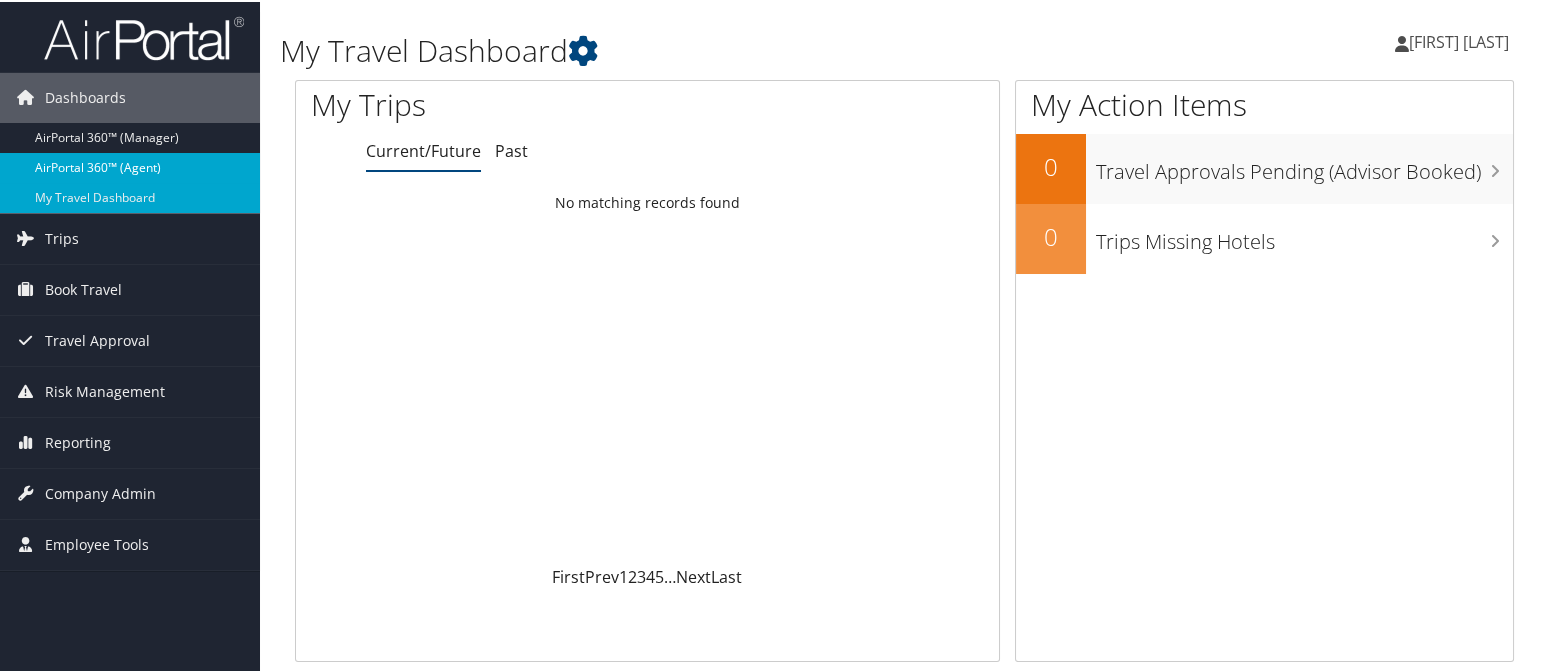 click on "AirPortal 360™ (Agent)" at bounding box center (130, 166) 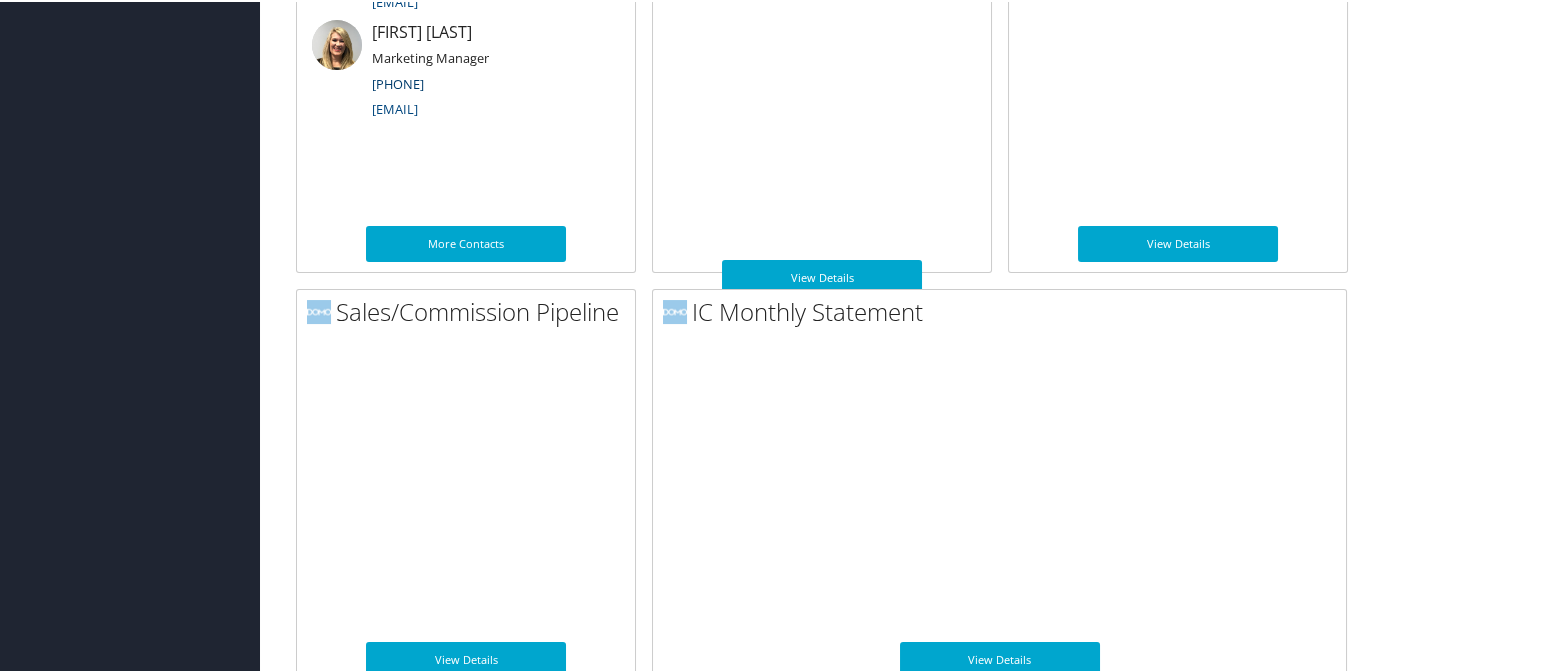 scroll, scrollTop: 1211, scrollLeft: 0, axis: vertical 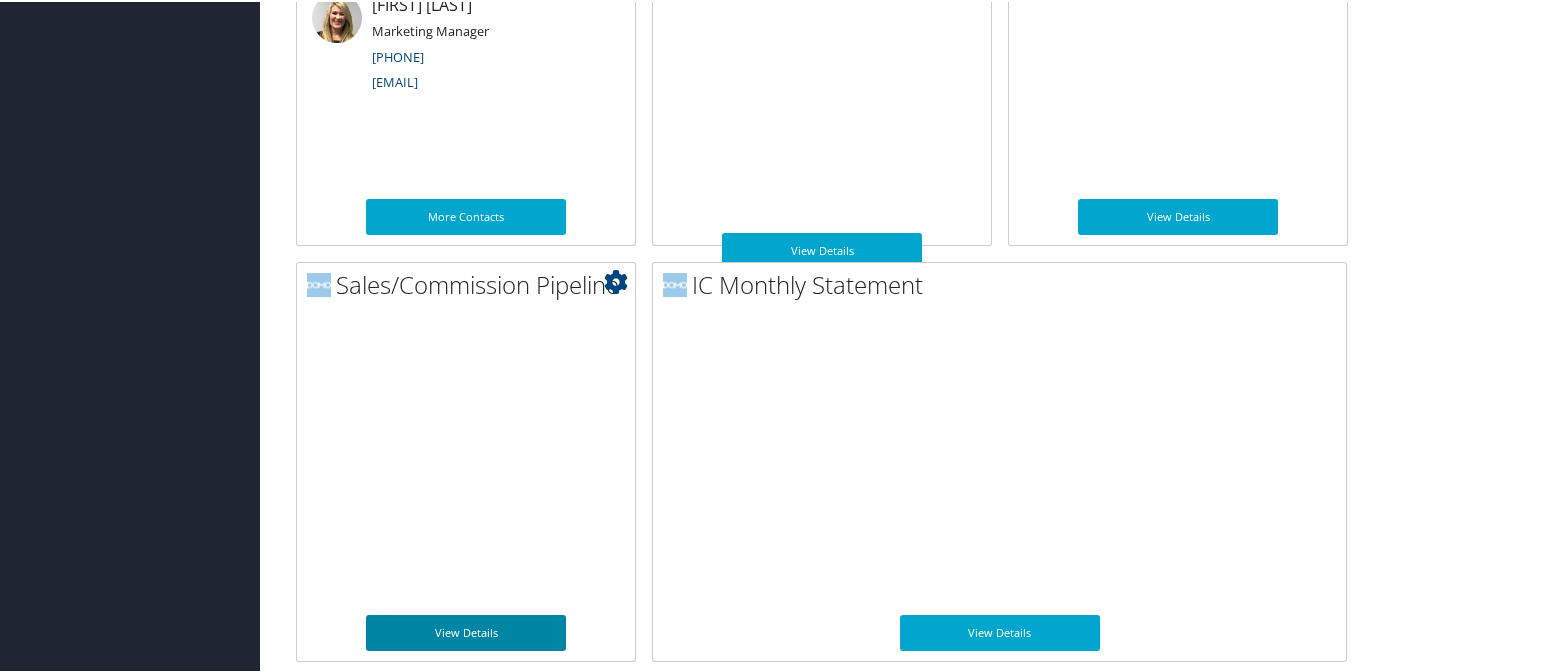 click on "View Details" at bounding box center (466, 631) 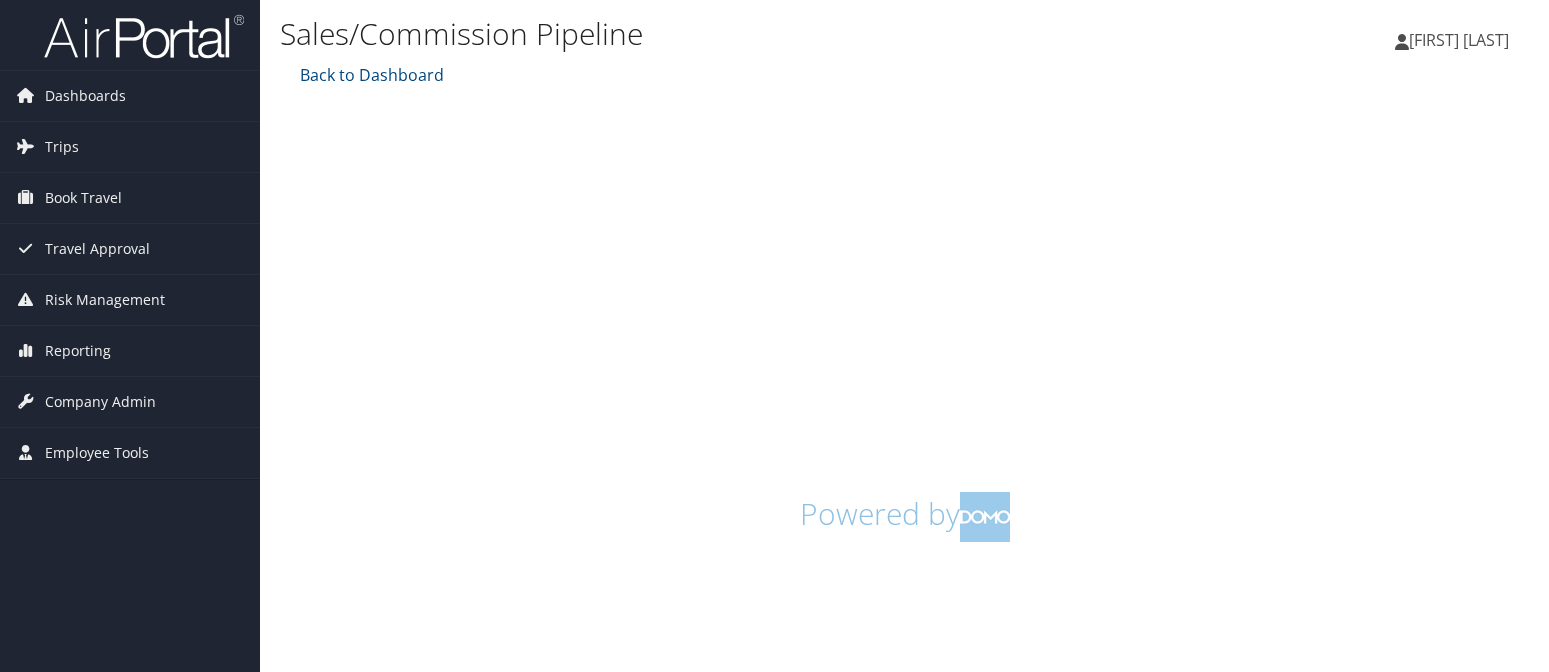 scroll, scrollTop: 0, scrollLeft: 0, axis: both 